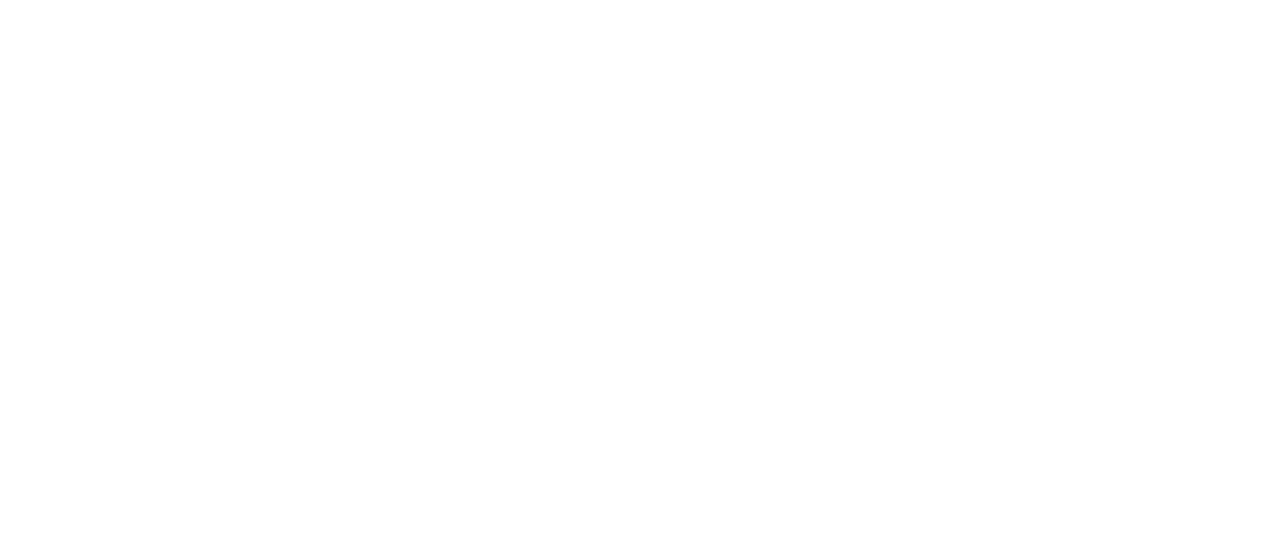 scroll, scrollTop: 0, scrollLeft: 0, axis: both 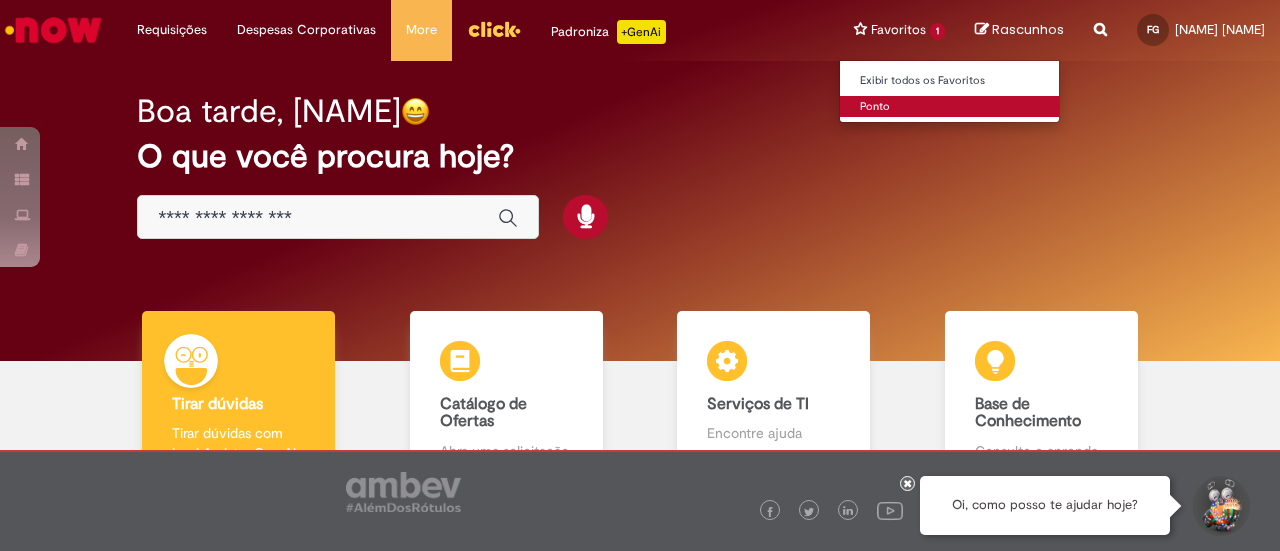 click on "Ponto" at bounding box center [950, 107] 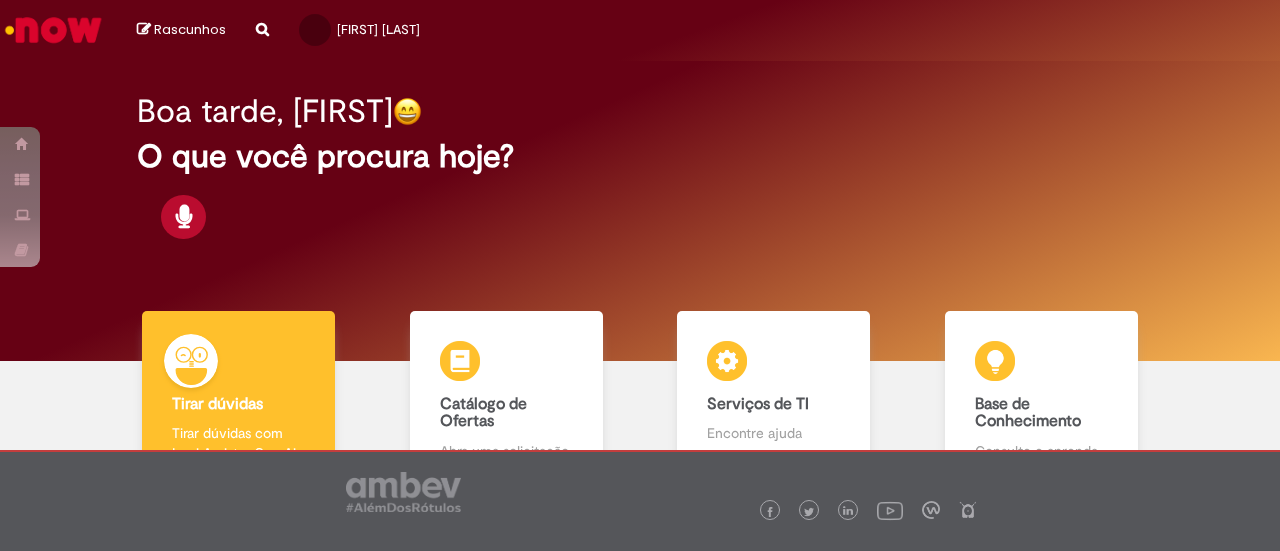 scroll, scrollTop: 0, scrollLeft: 0, axis: both 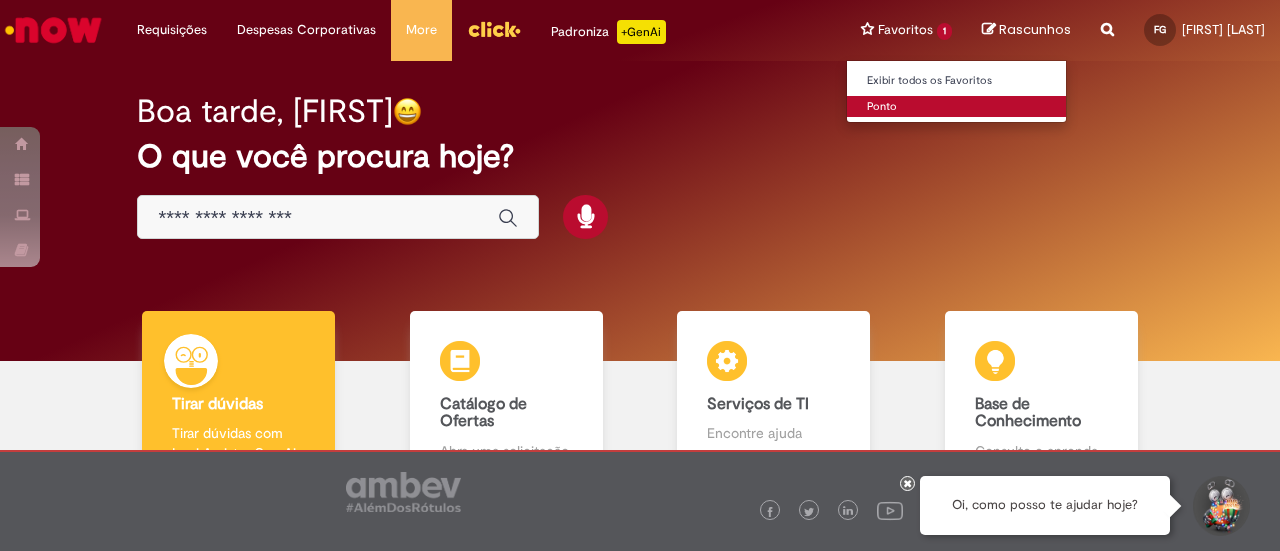 click on "Ponto" at bounding box center (957, 107) 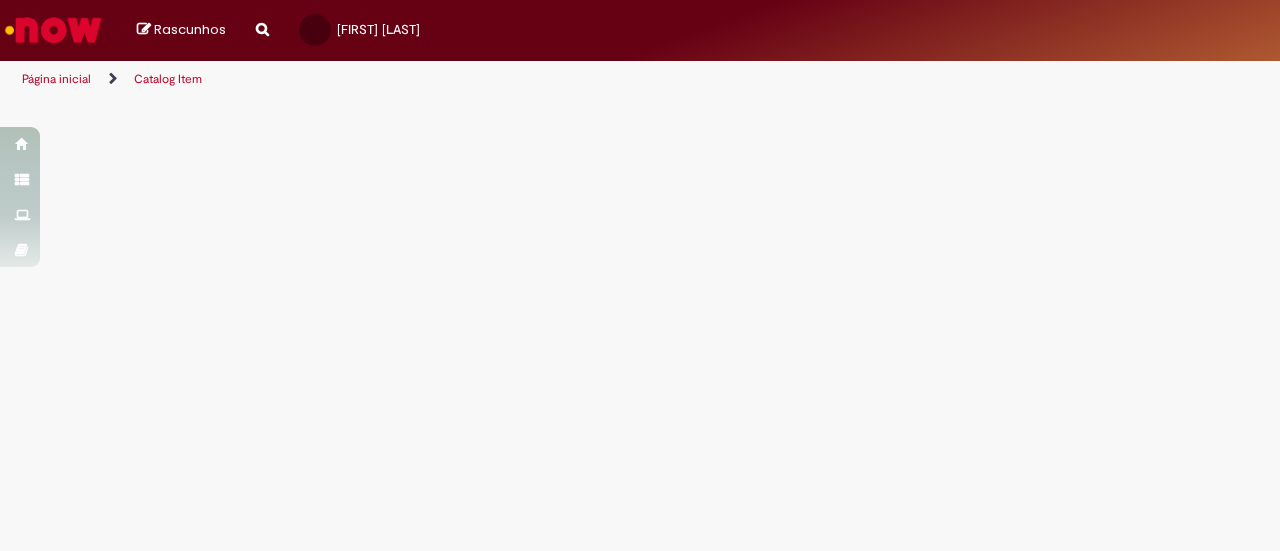 scroll, scrollTop: 0, scrollLeft: 0, axis: both 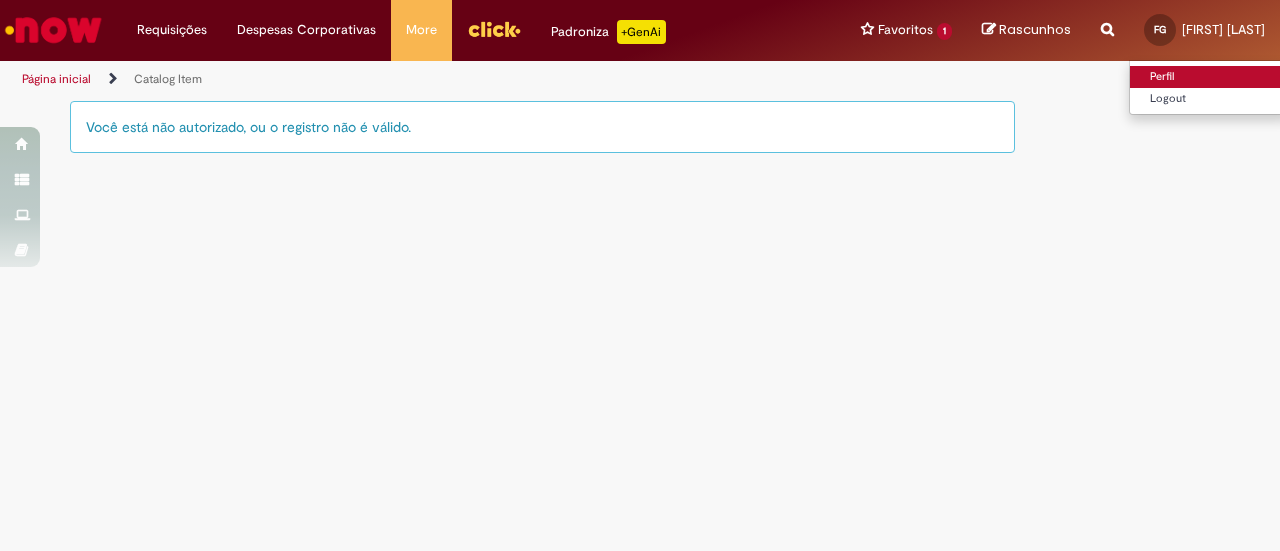 click on "Perfil" at bounding box center (1209, 77) 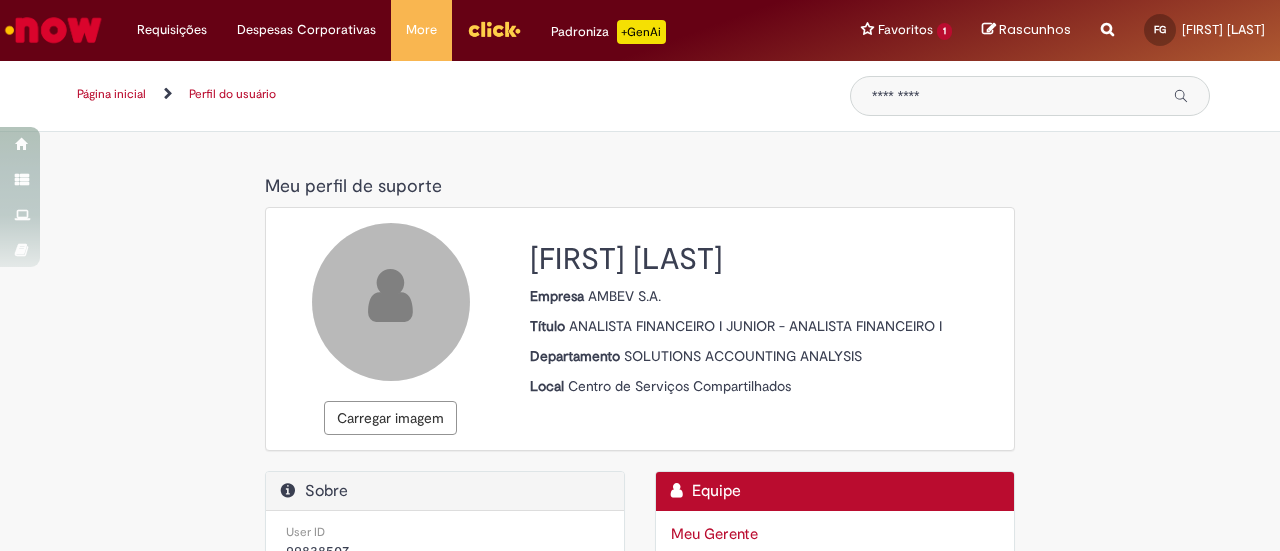select on "**********" 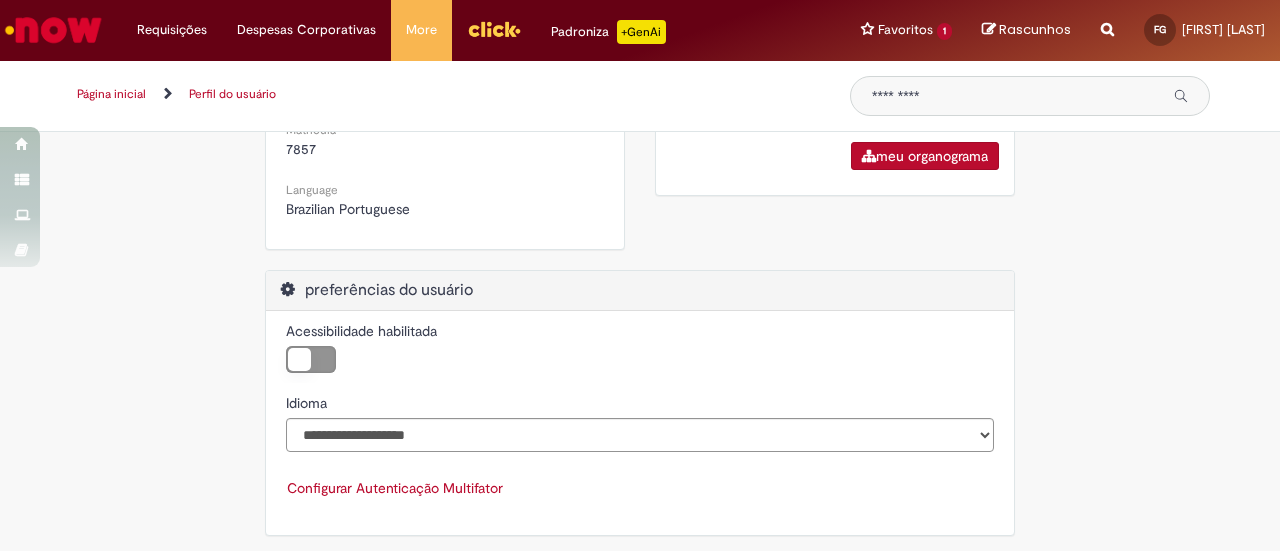 scroll, scrollTop: 0, scrollLeft: 0, axis: both 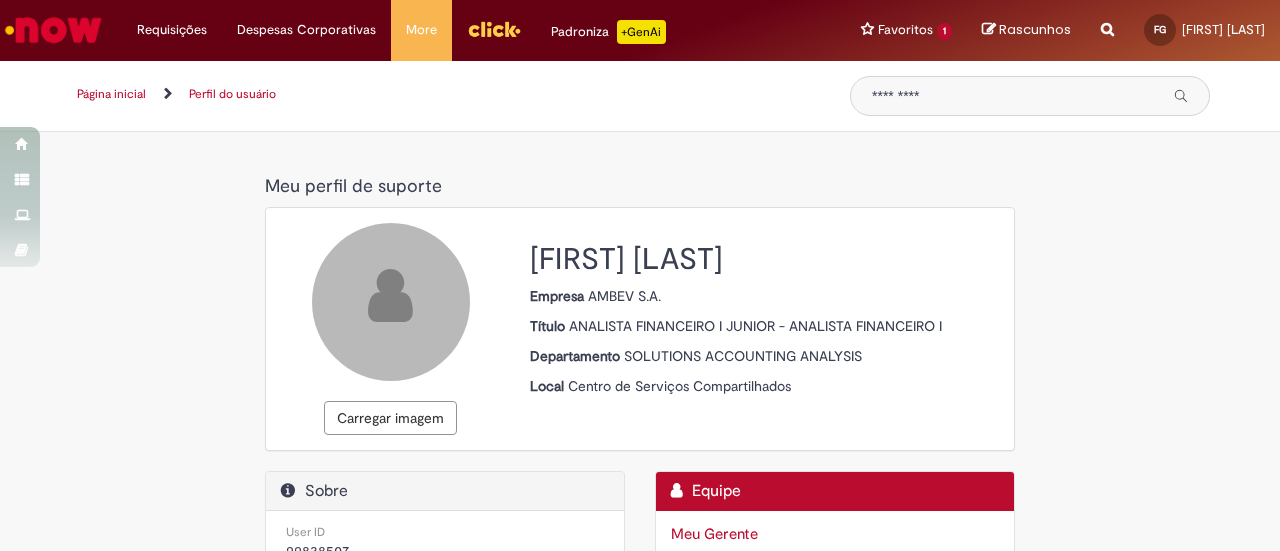click on "Página inicial" at bounding box center (111, 94) 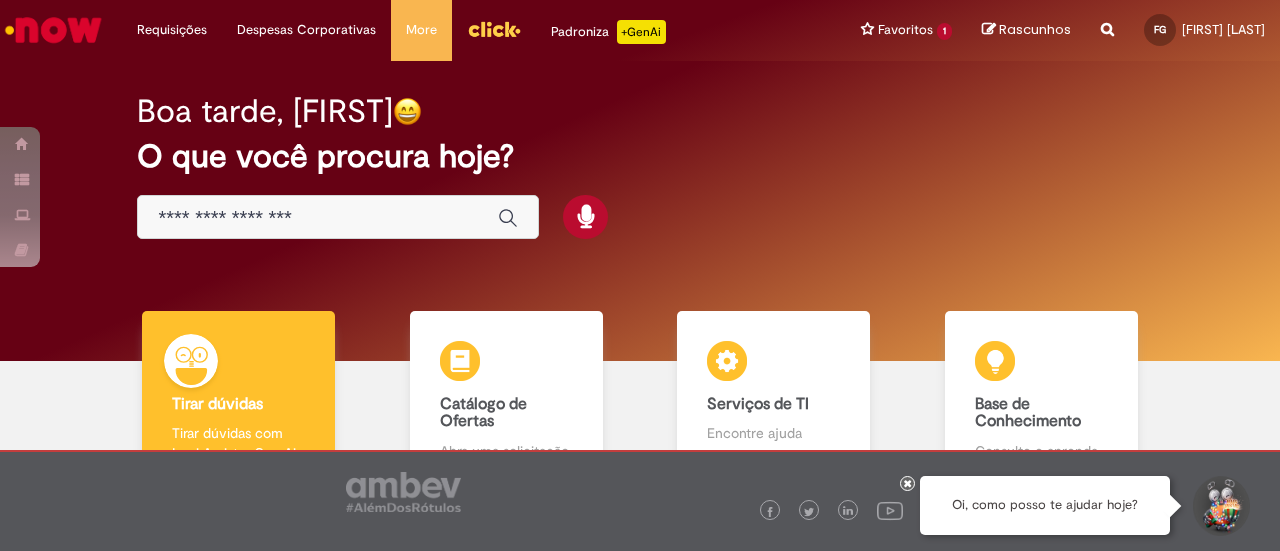 click at bounding box center (338, 217) 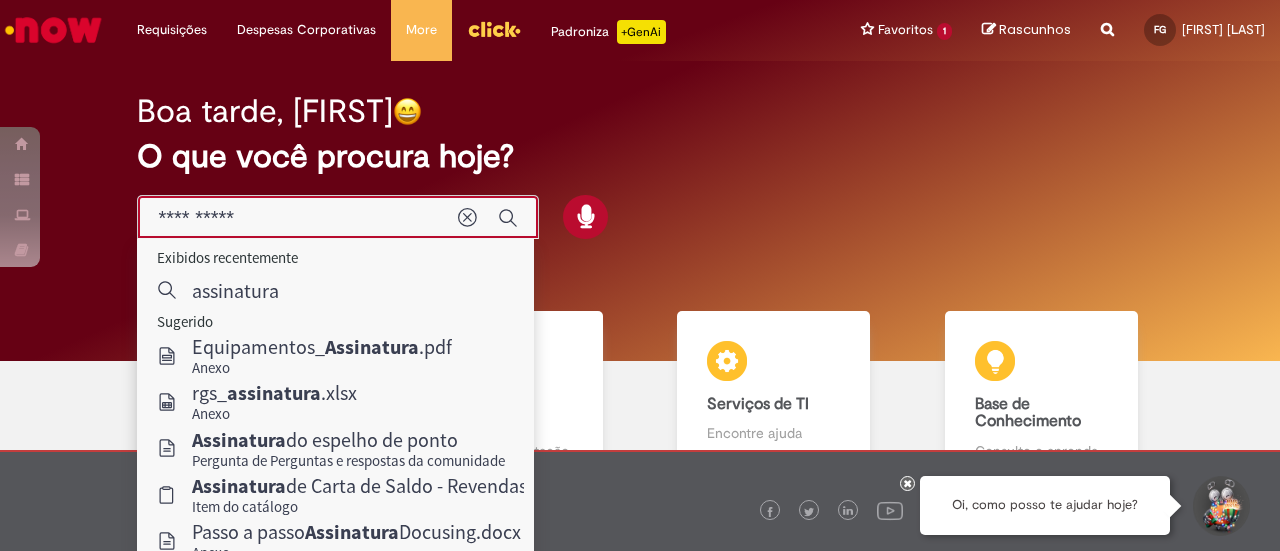 type on "**********" 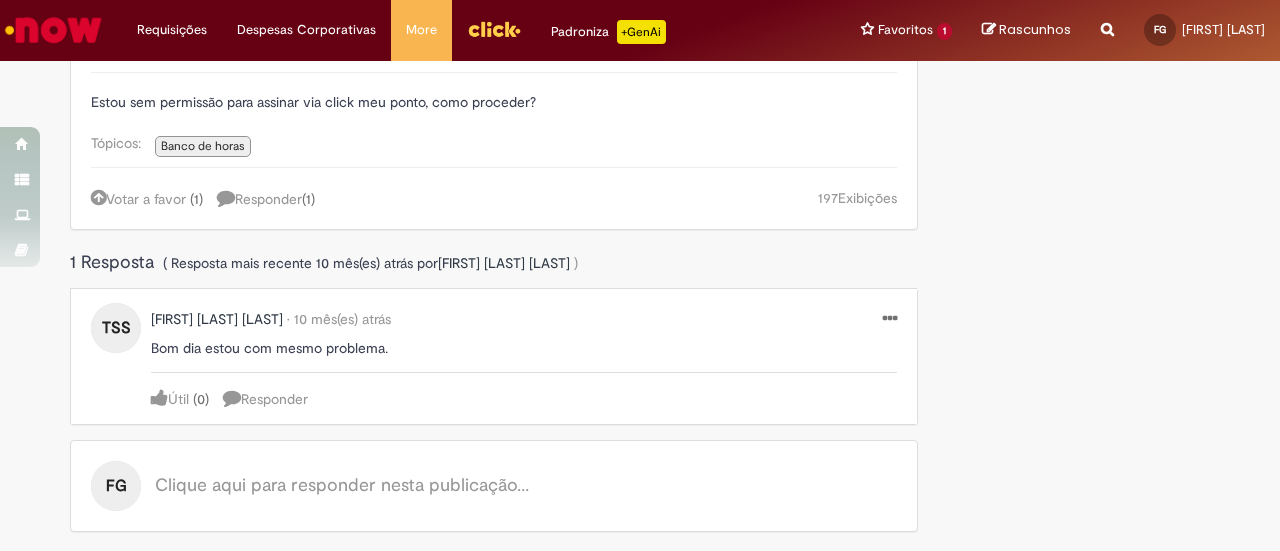 scroll, scrollTop: 0, scrollLeft: 0, axis: both 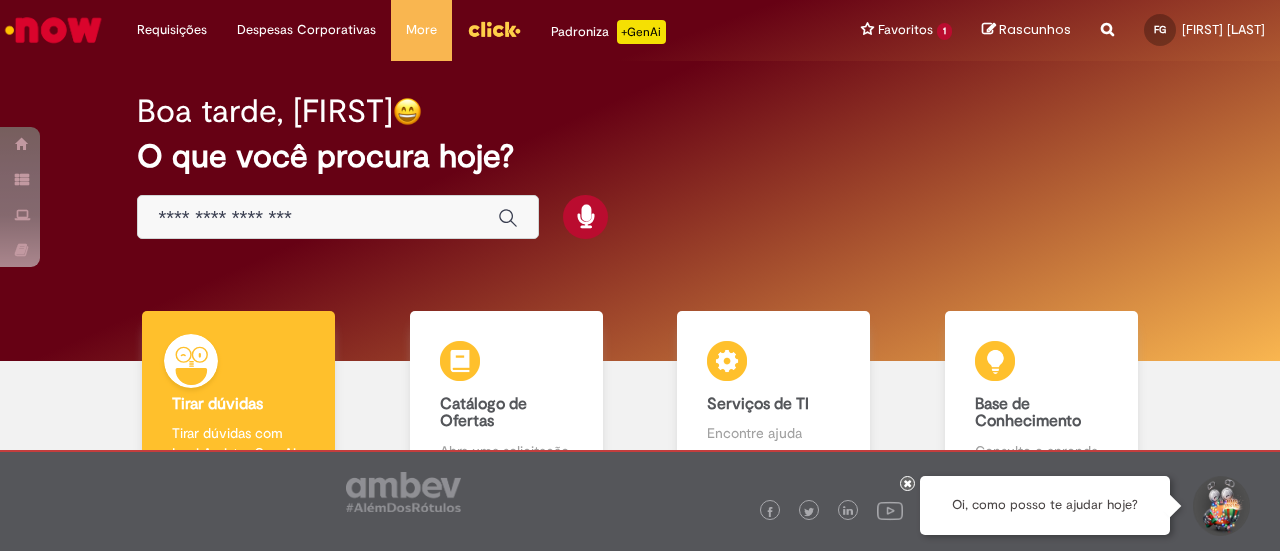 click at bounding box center (318, 218) 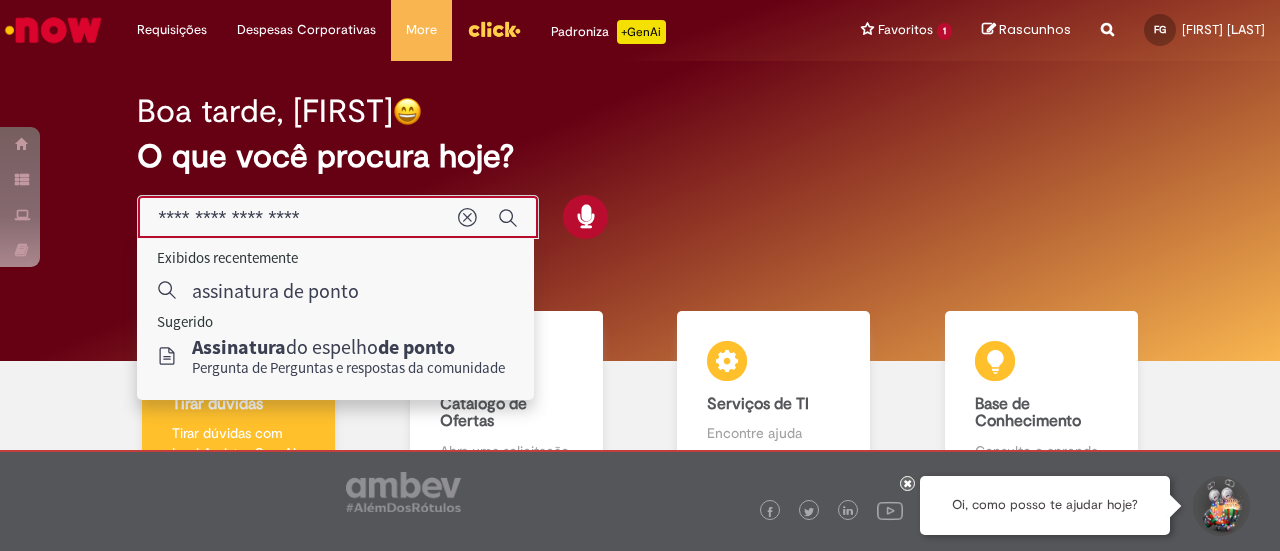 type on "**********" 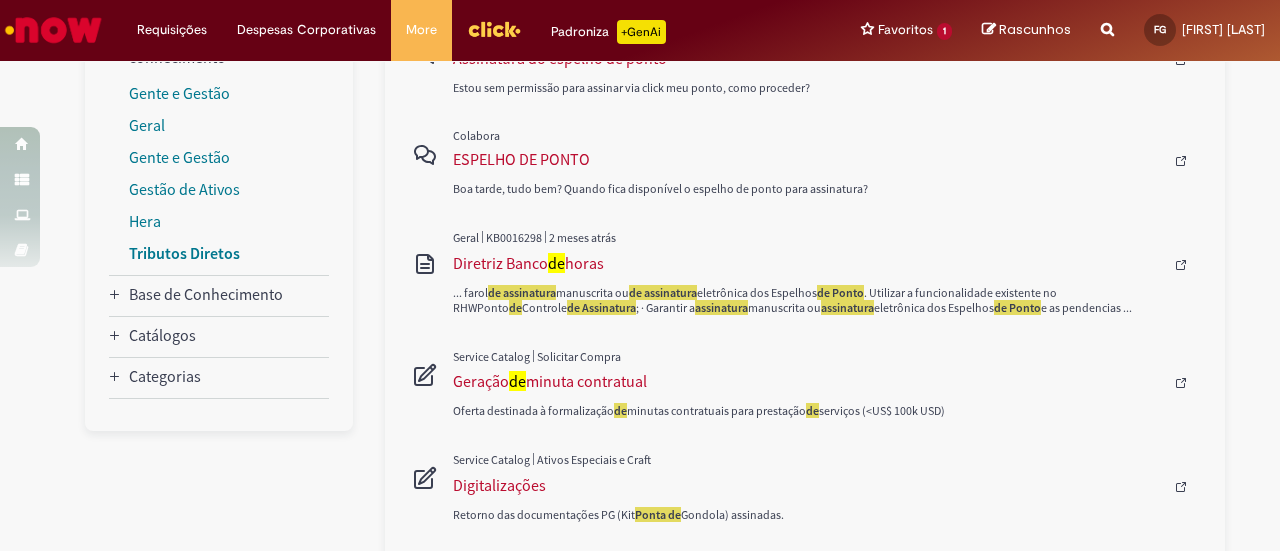 scroll, scrollTop: 0, scrollLeft: 0, axis: both 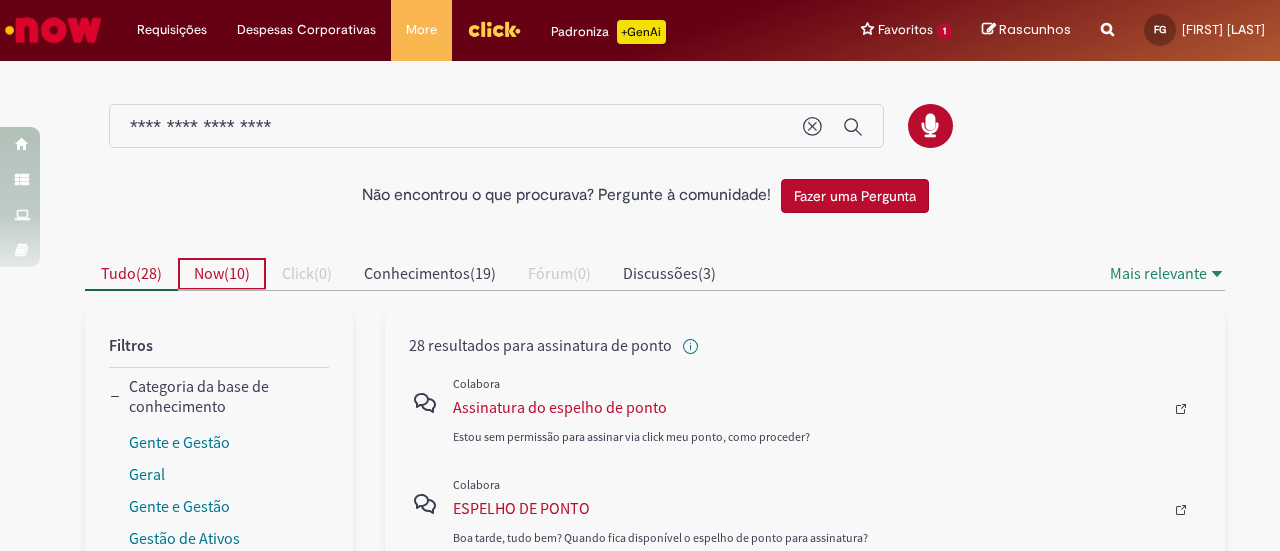 click on "Now  ( 10 )" at bounding box center (222, 274) 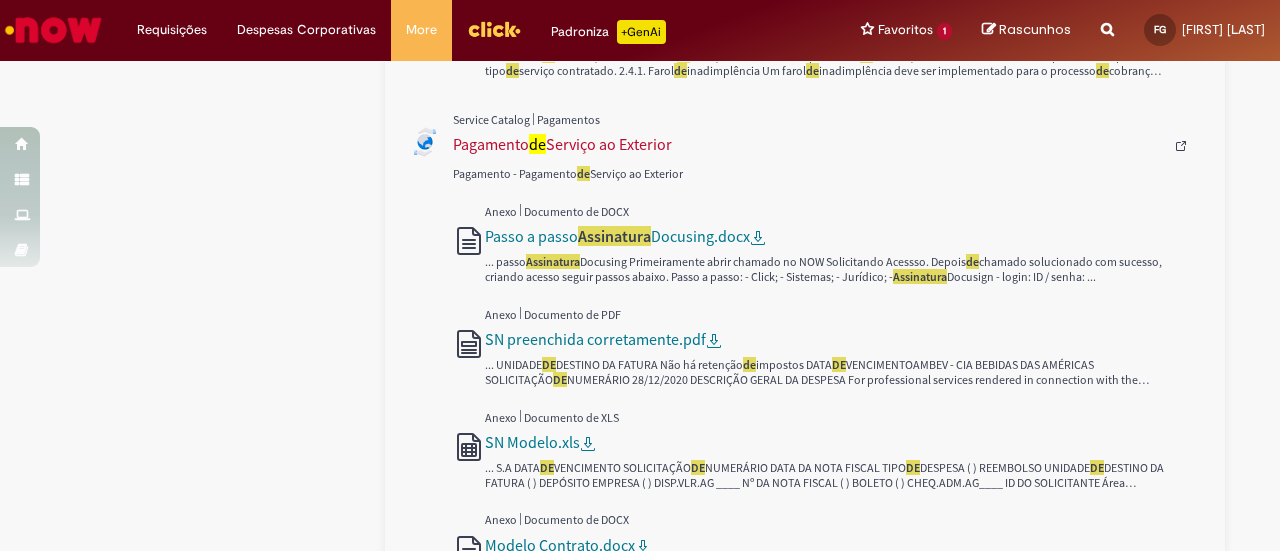 scroll, scrollTop: 2036, scrollLeft: 0, axis: vertical 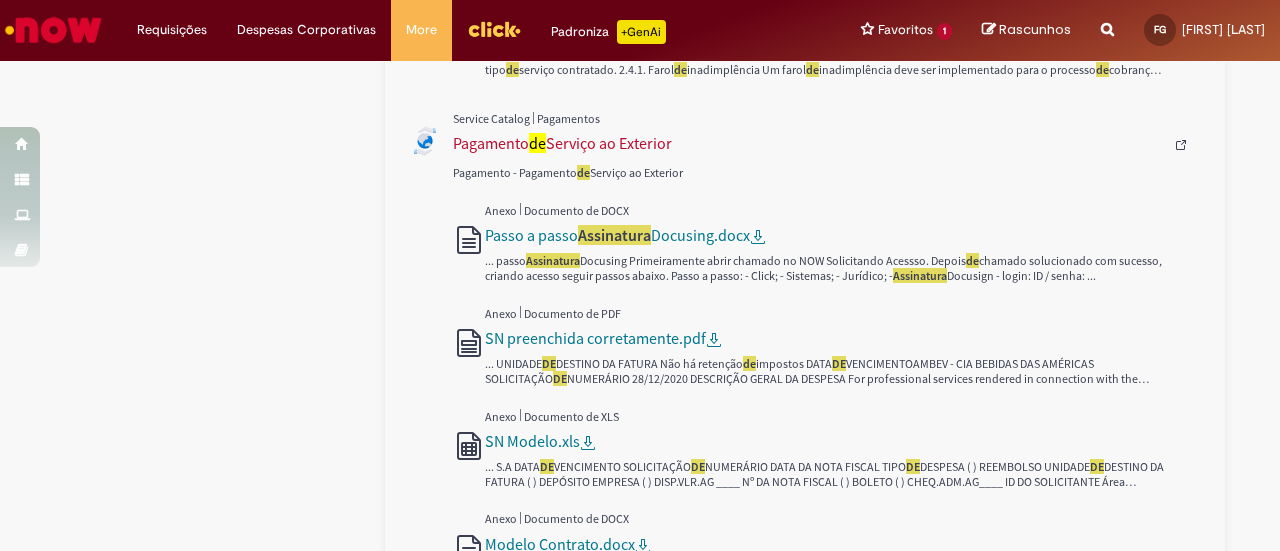 click at bounding box center [53, 30] 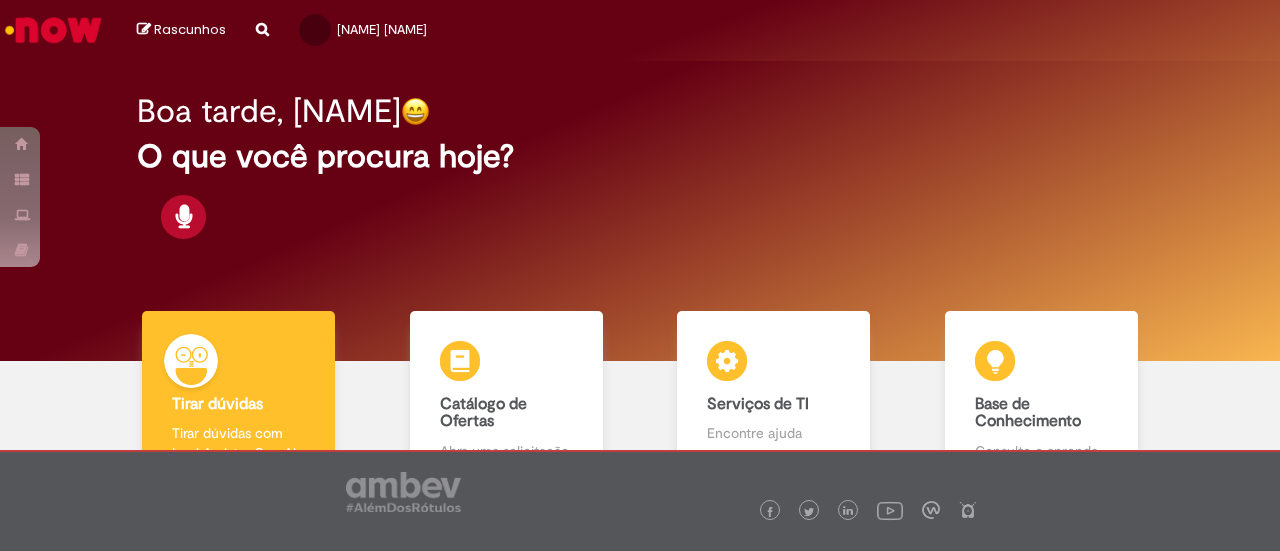 scroll, scrollTop: 0, scrollLeft: 0, axis: both 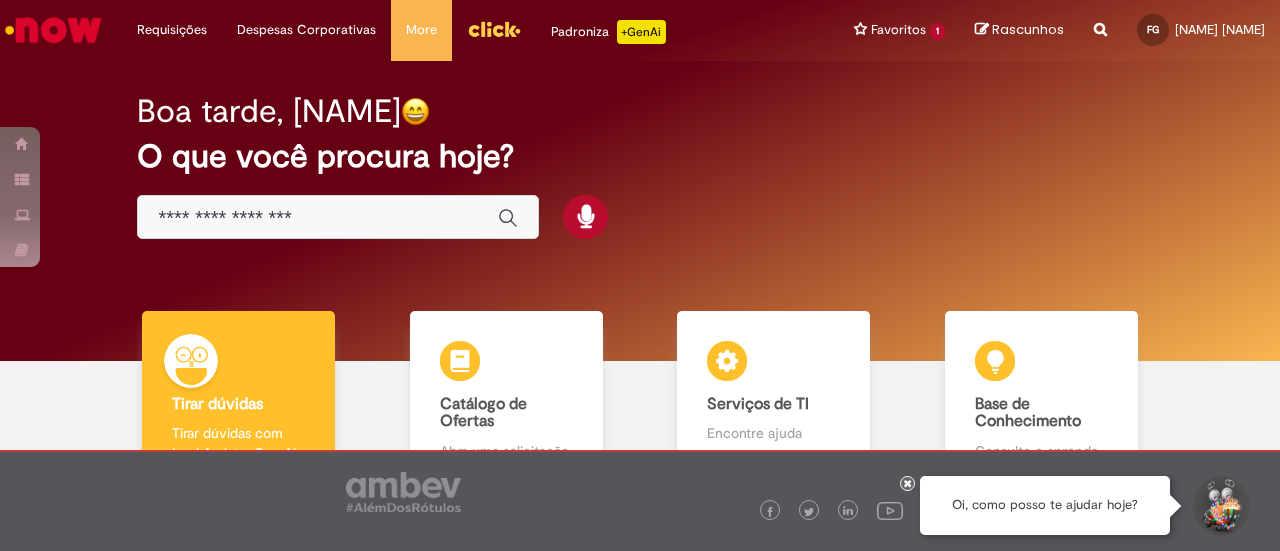 click at bounding box center [908, 483] 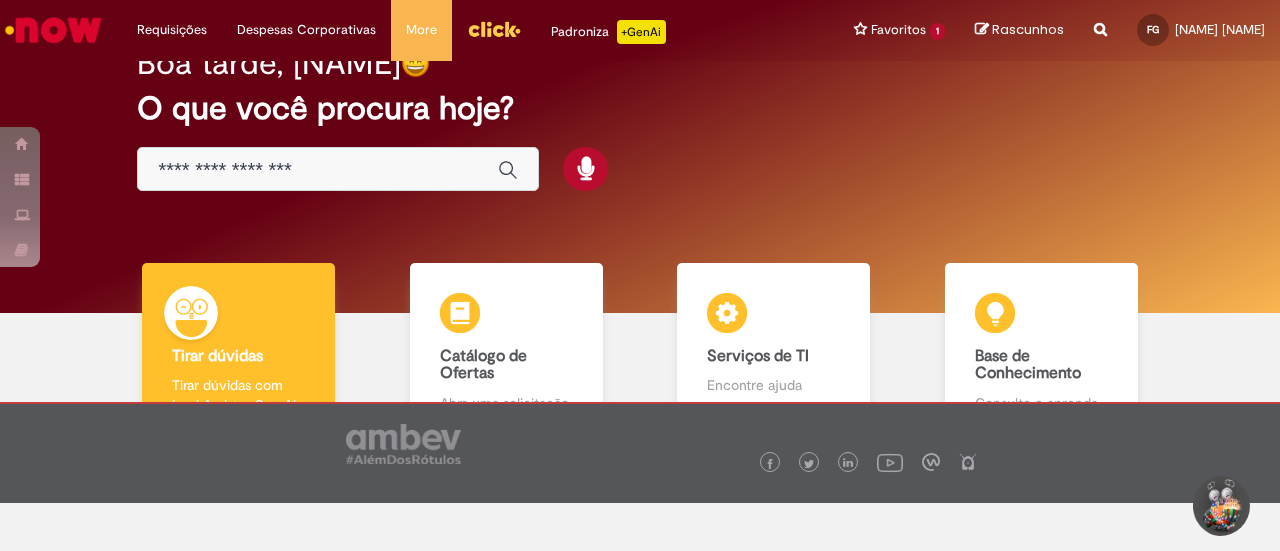 scroll, scrollTop: 46, scrollLeft: 0, axis: vertical 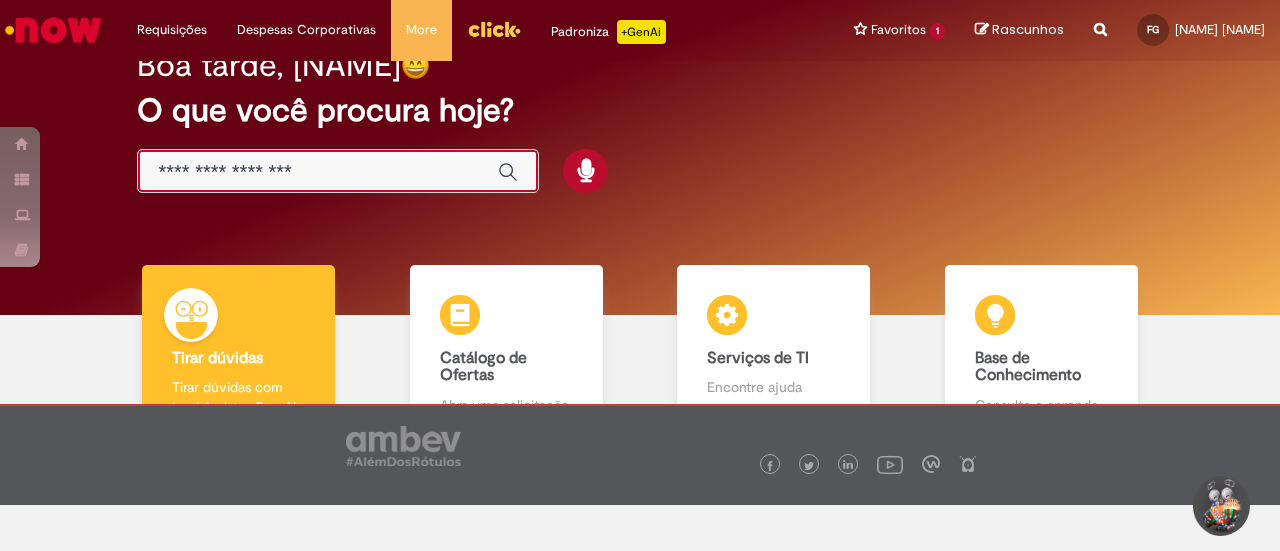 click at bounding box center [318, 172] 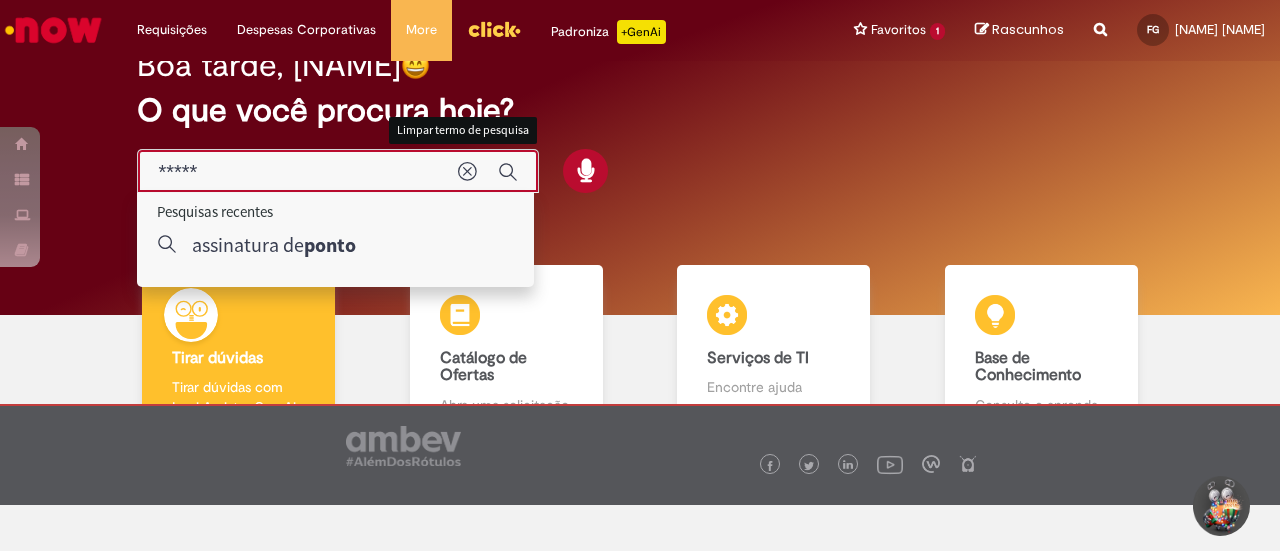 type on "*****" 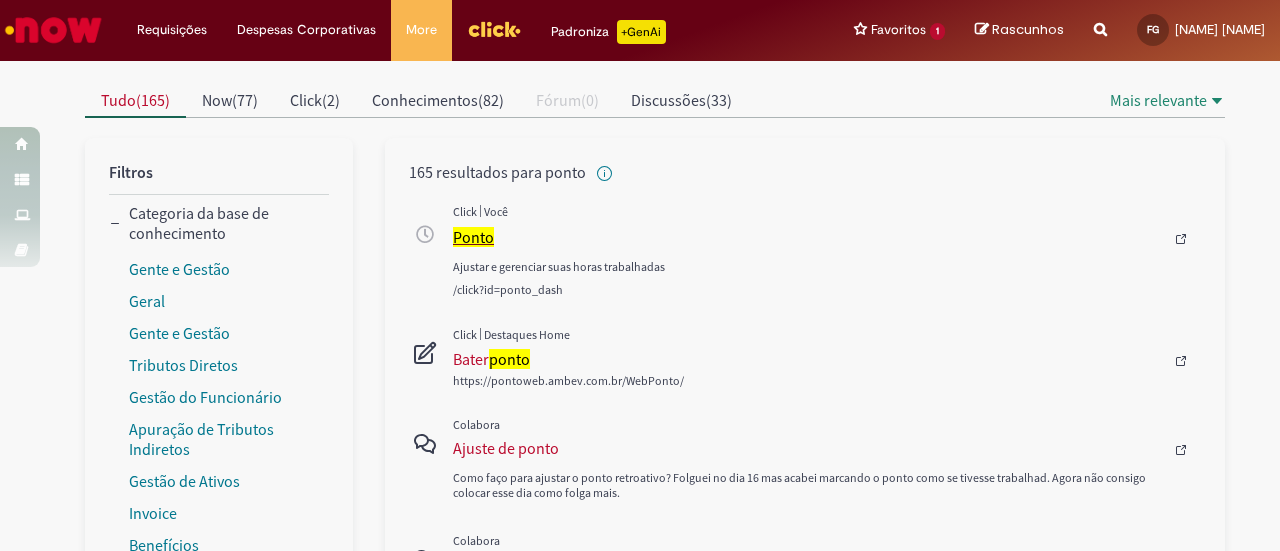scroll, scrollTop: 174, scrollLeft: 0, axis: vertical 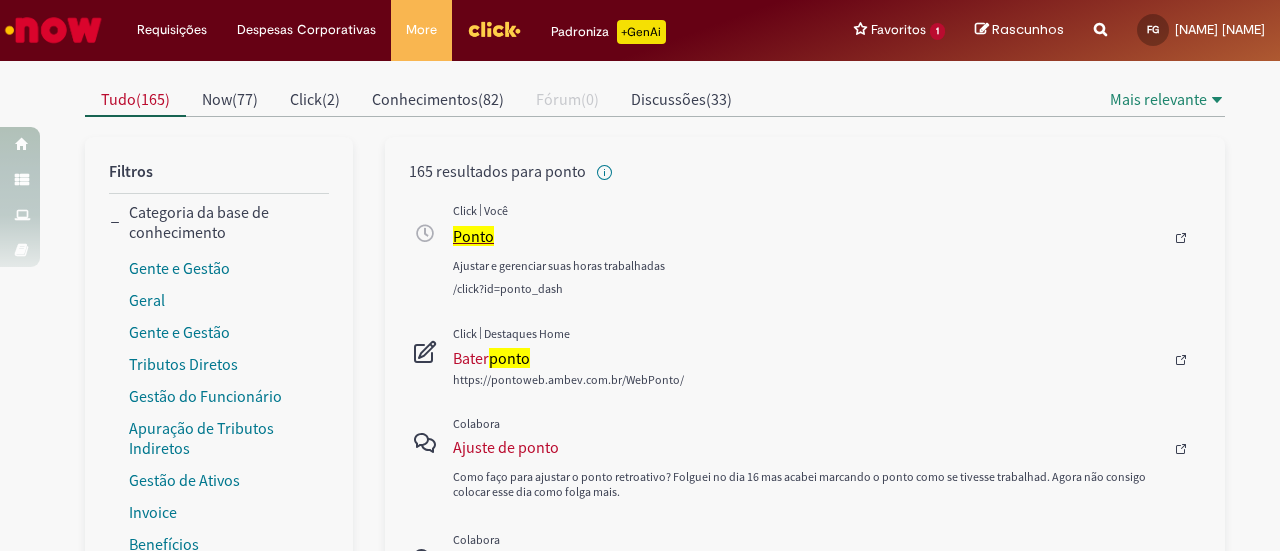 click on "Ponto" at bounding box center (473, 236) 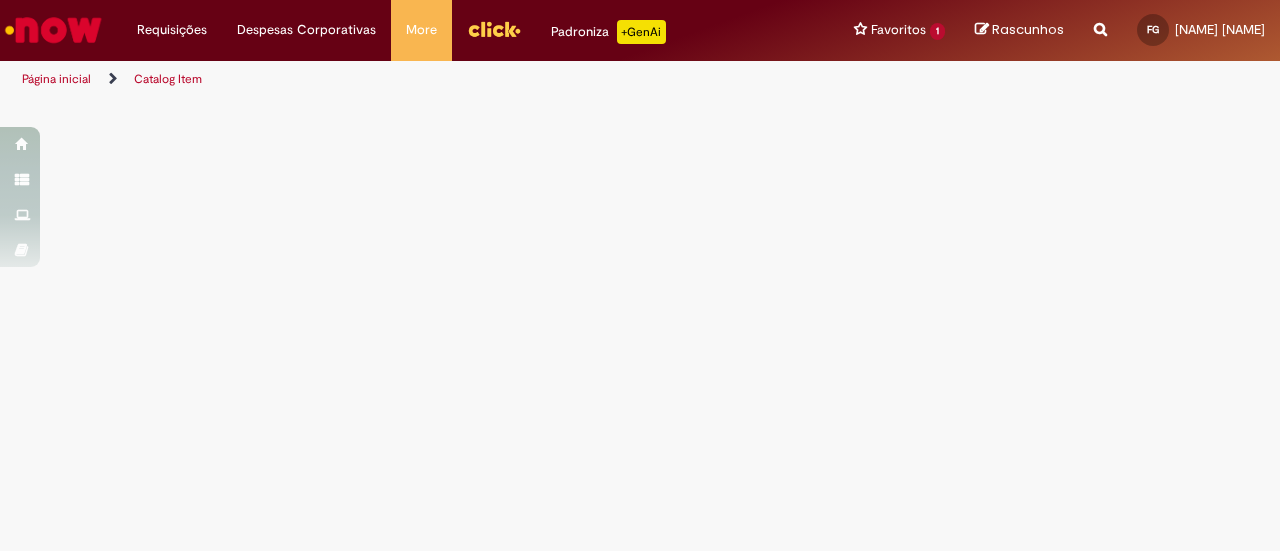 scroll, scrollTop: 0, scrollLeft: 0, axis: both 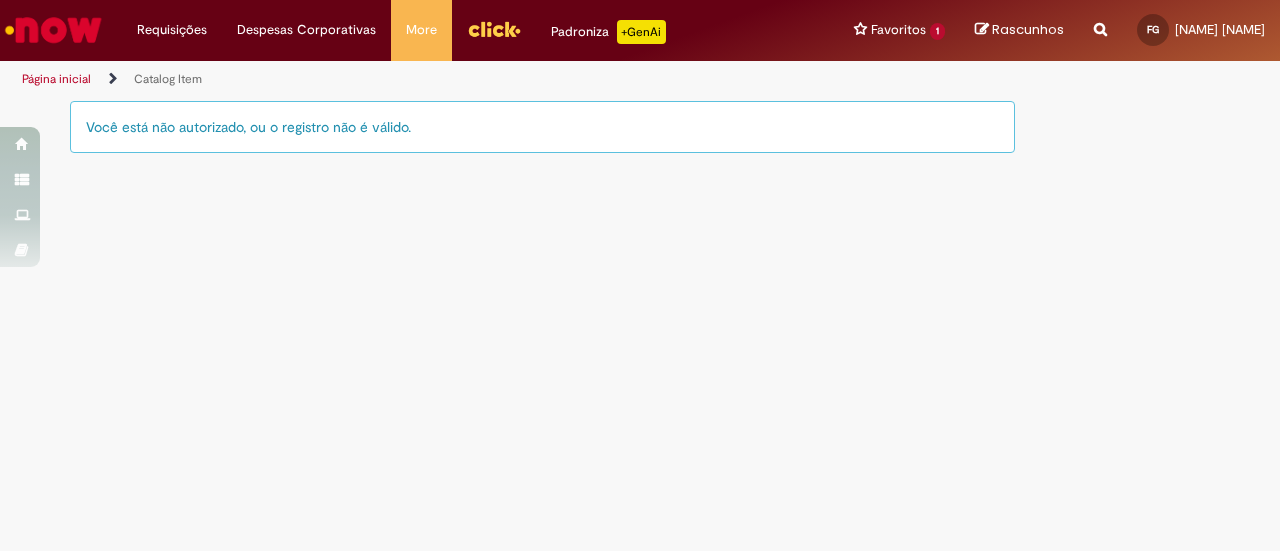 click on "Você está não autorizado, ou o registro não é válido." at bounding box center (542, 137) 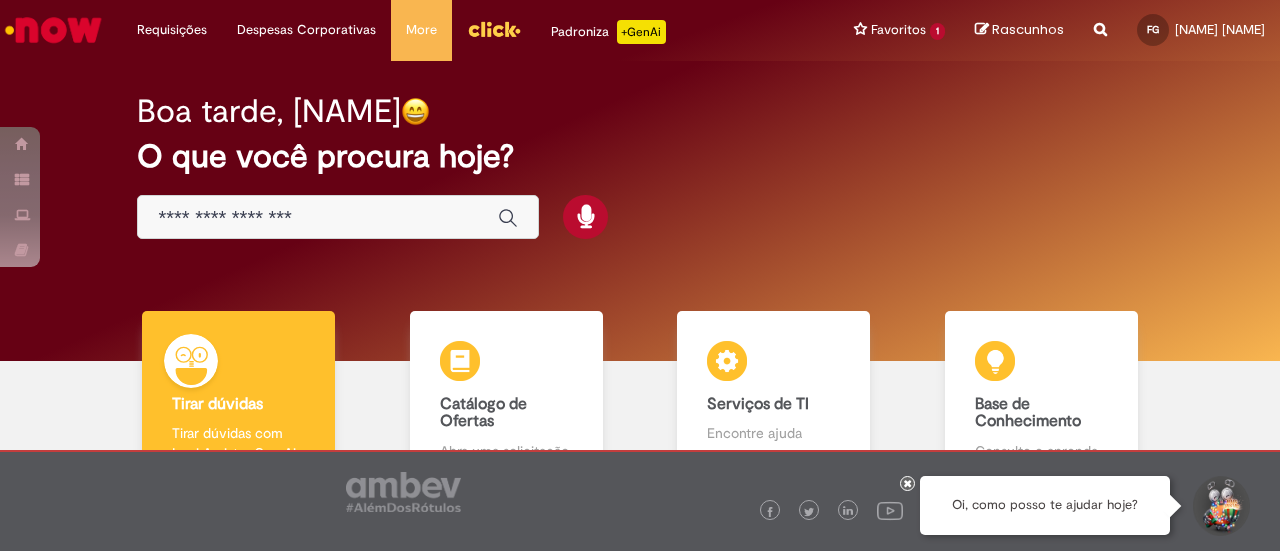 click on "Reportar problema
Artigos
Não encontrou base de conhecimento
Catálogo
Não foram encontradas ofertas
Comunidade
Nenhum resultado encontrado na comunidade" at bounding box center [1100, 30] 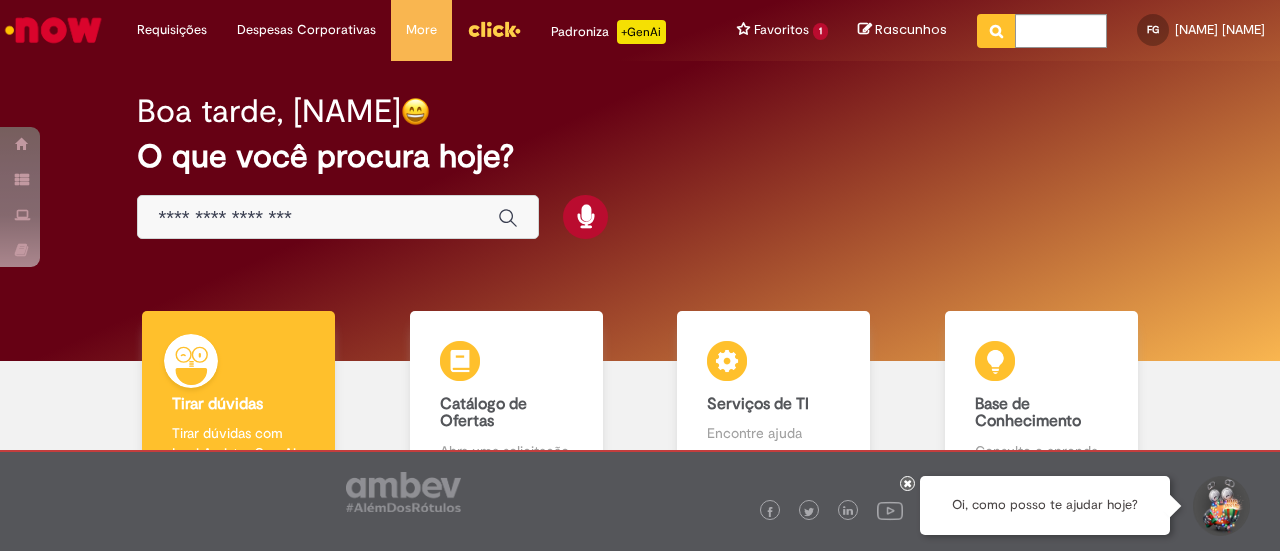 click on "O que você procura hoje?" at bounding box center (639, 156) 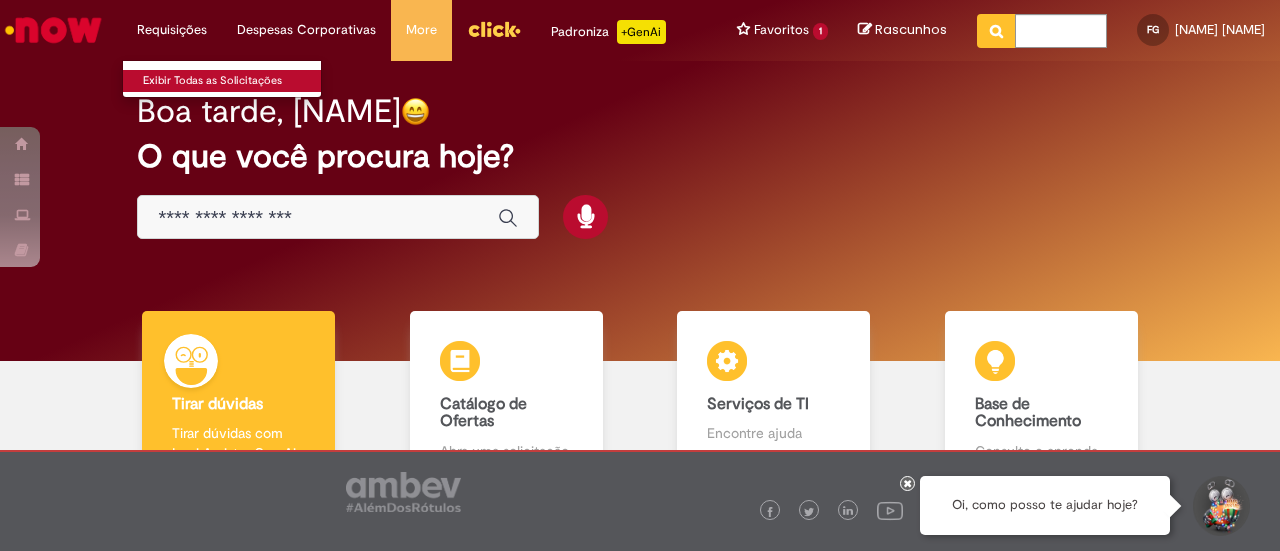click on "Exibir Todas as Solicitações" at bounding box center (233, 81) 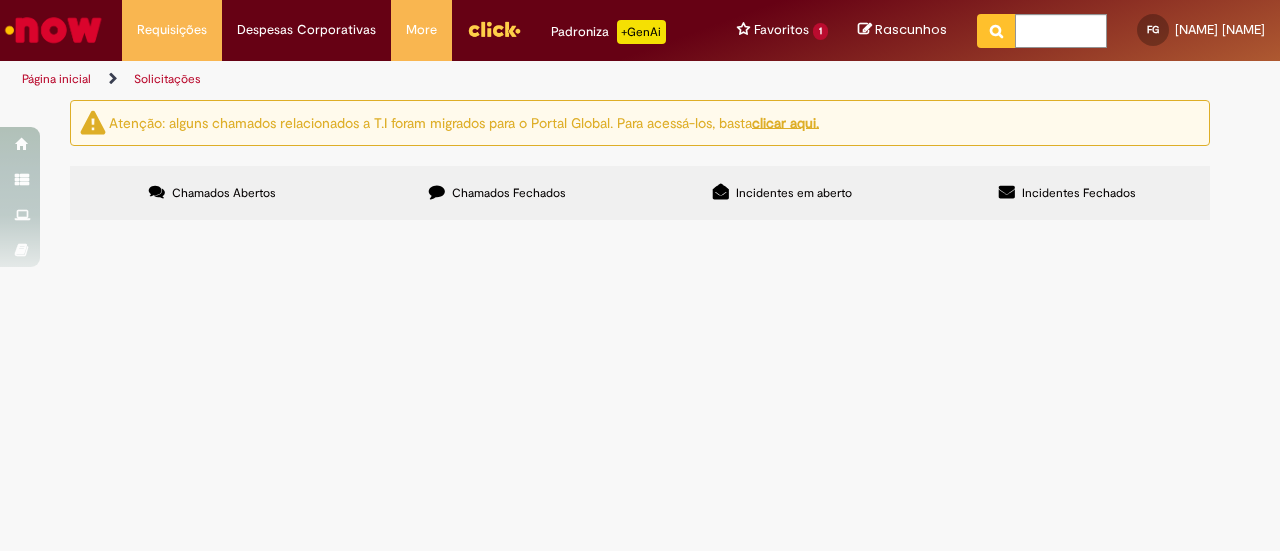 click on "clicar aqui." at bounding box center (785, 122) 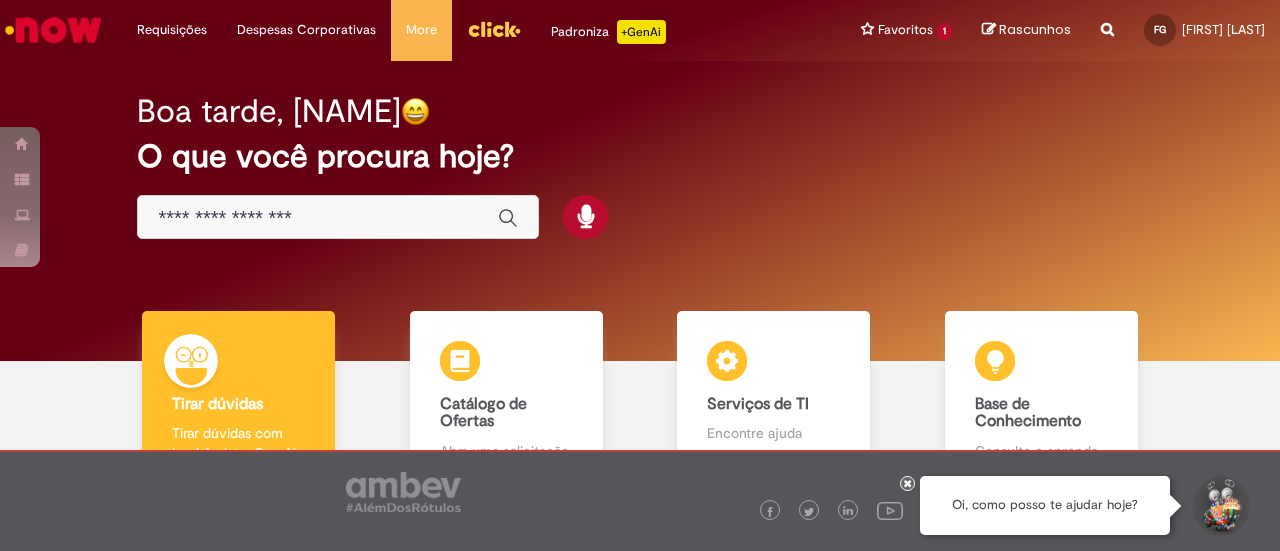 scroll, scrollTop: 0, scrollLeft: 0, axis: both 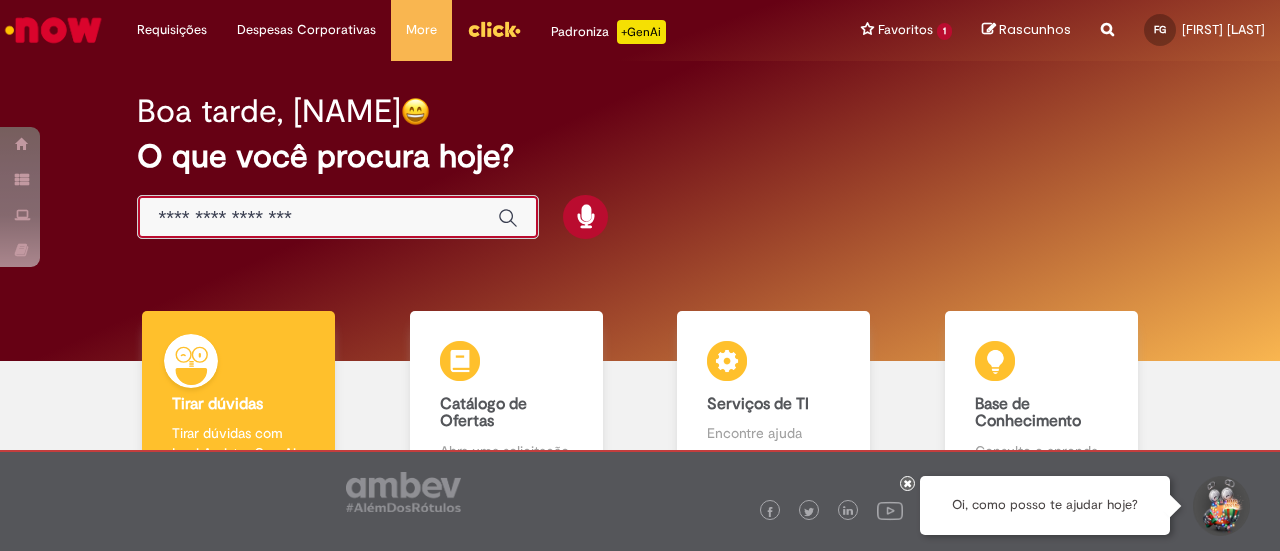 click at bounding box center (318, 218) 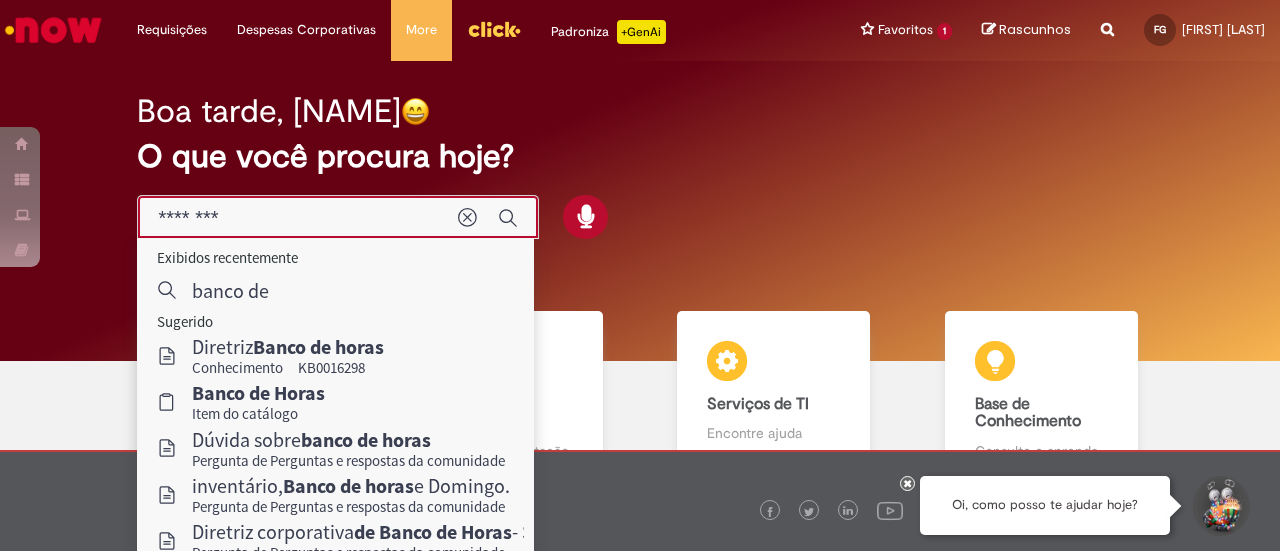 type on "********" 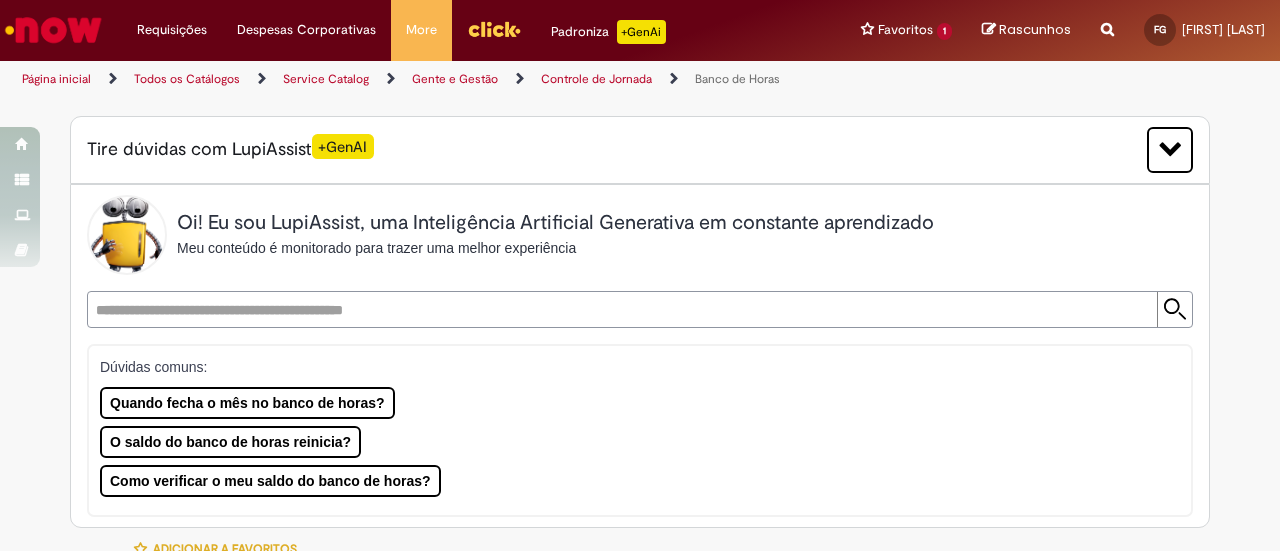 type on "********" 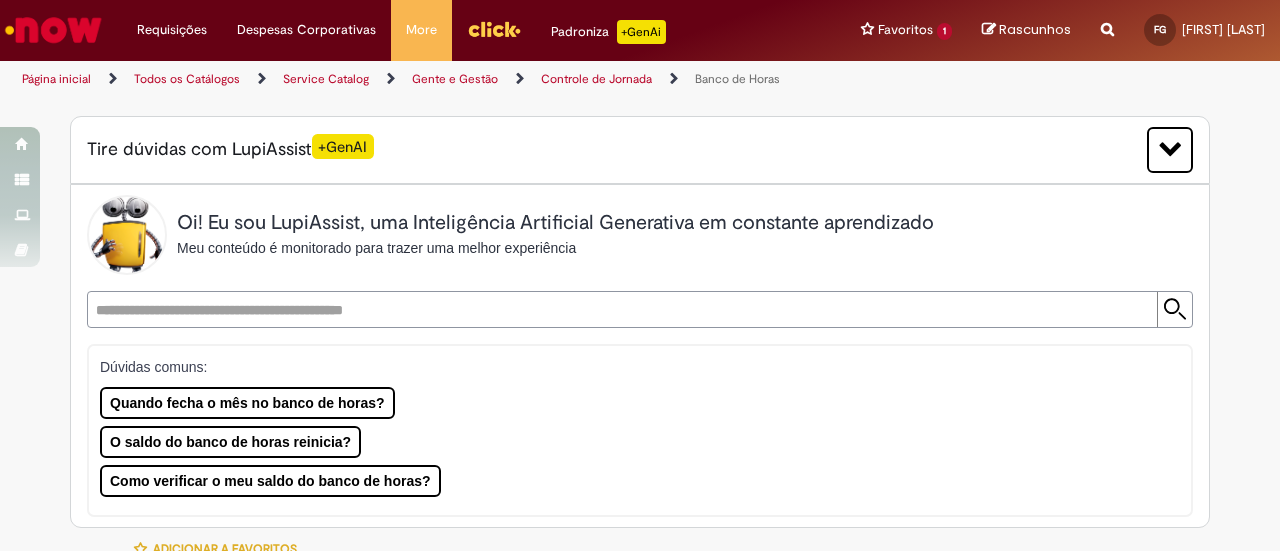 type on "**********" 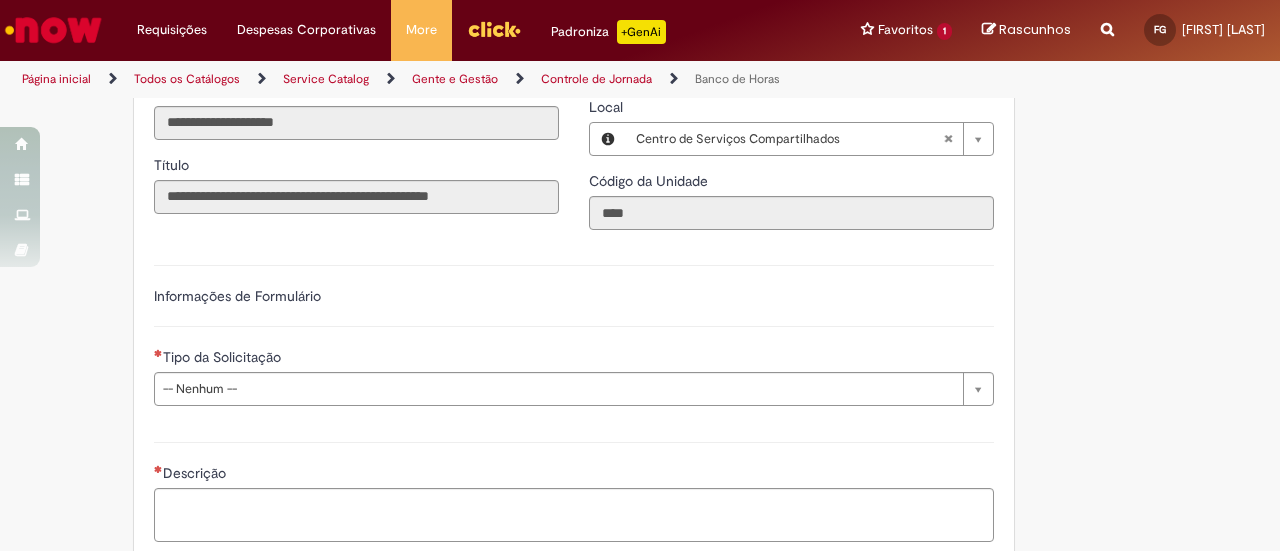 scroll, scrollTop: 1147, scrollLeft: 0, axis: vertical 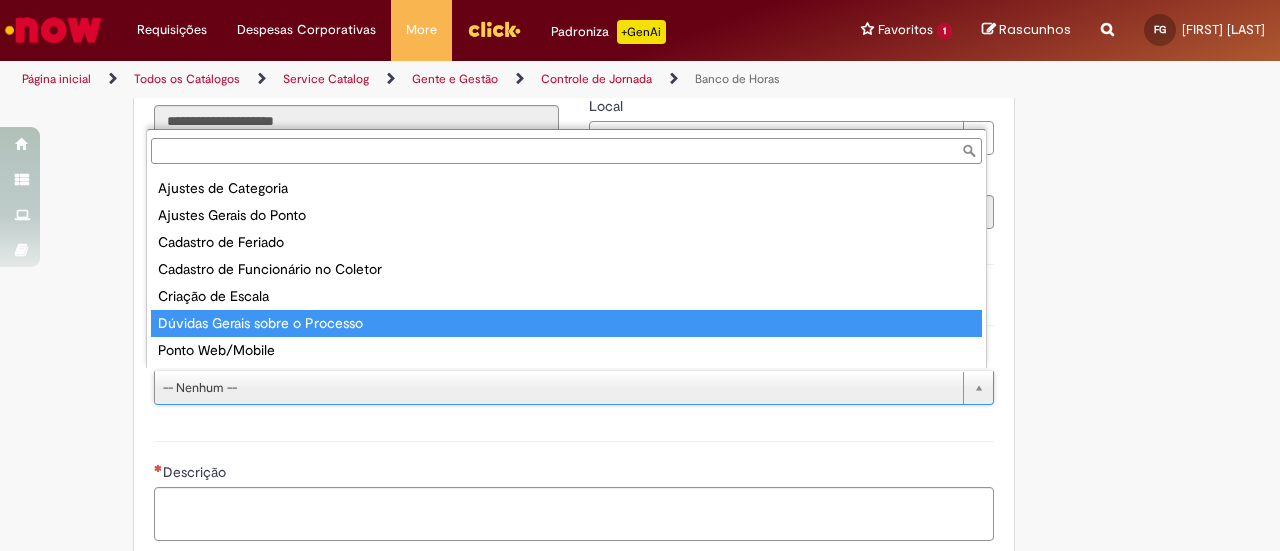 type on "**********" 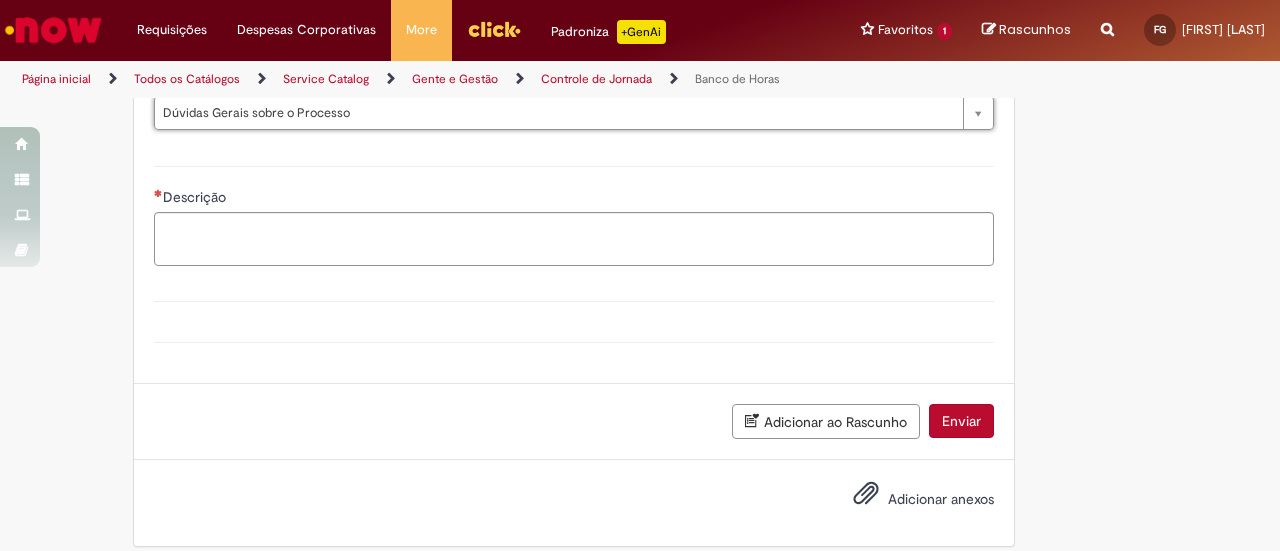 scroll, scrollTop: 1430, scrollLeft: 0, axis: vertical 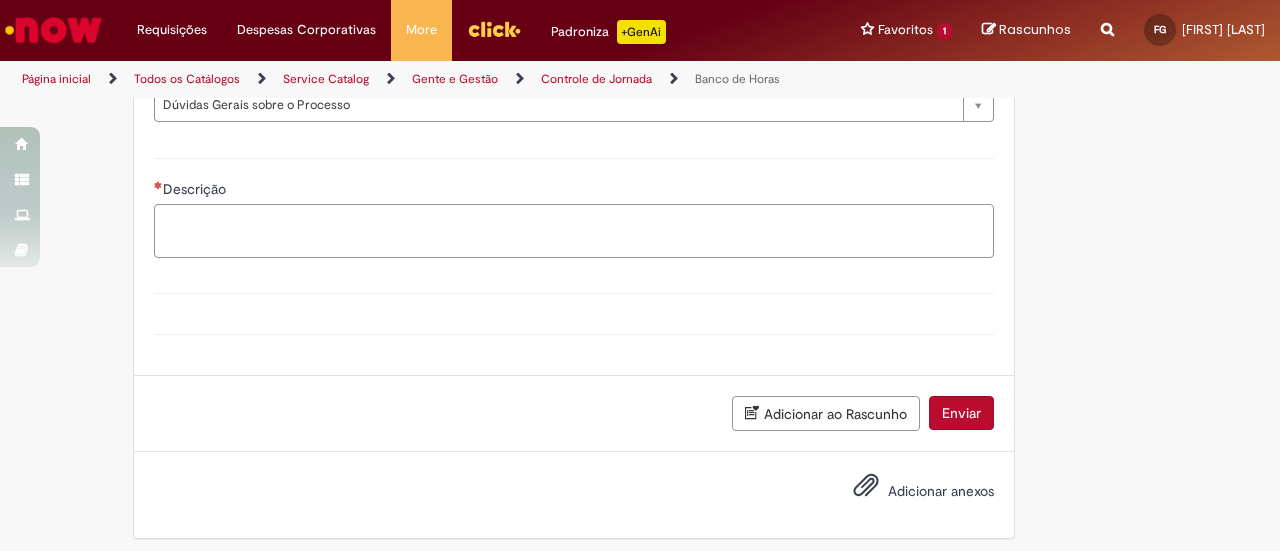 click on "Descrição" at bounding box center (574, 230) 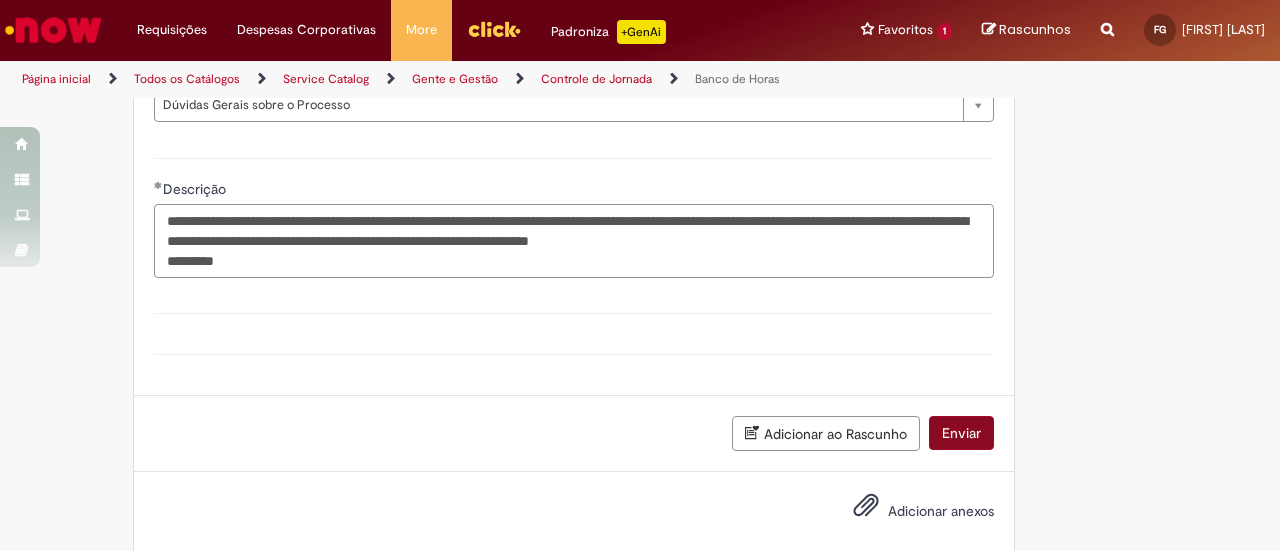 type on "**********" 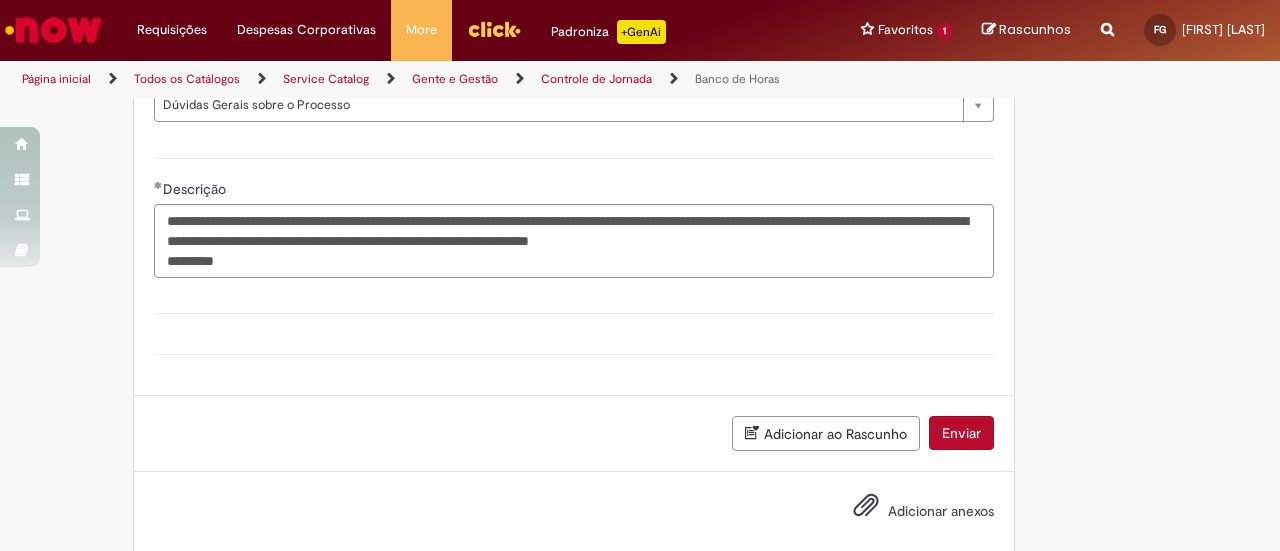 click on "Enviar" at bounding box center (961, 433) 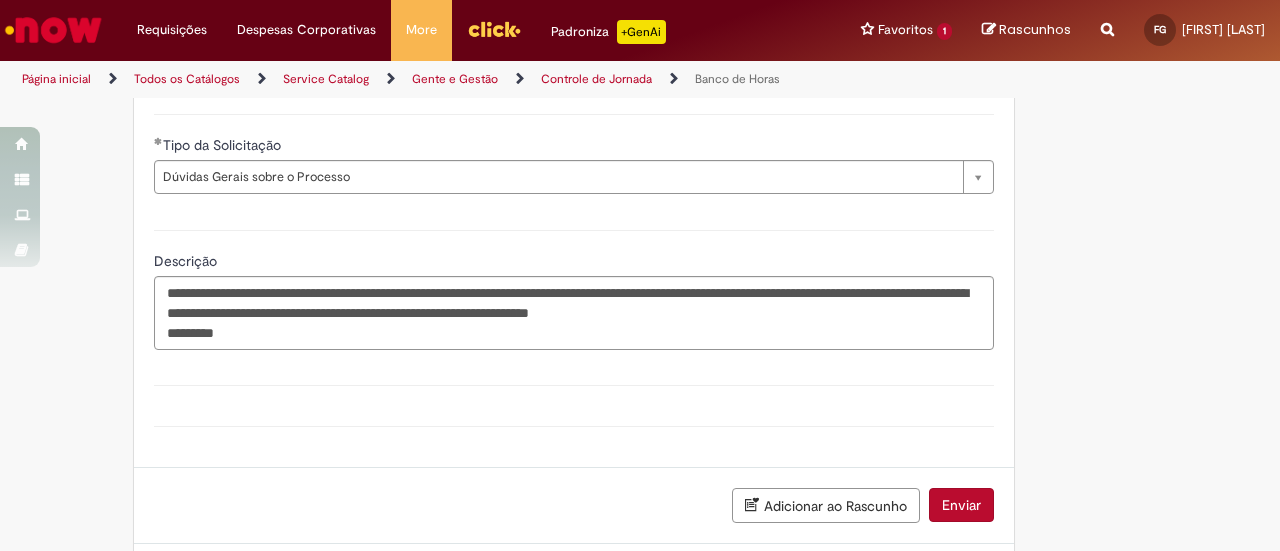 scroll, scrollTop: 1390, scrollLeft: 0, axis: vertical 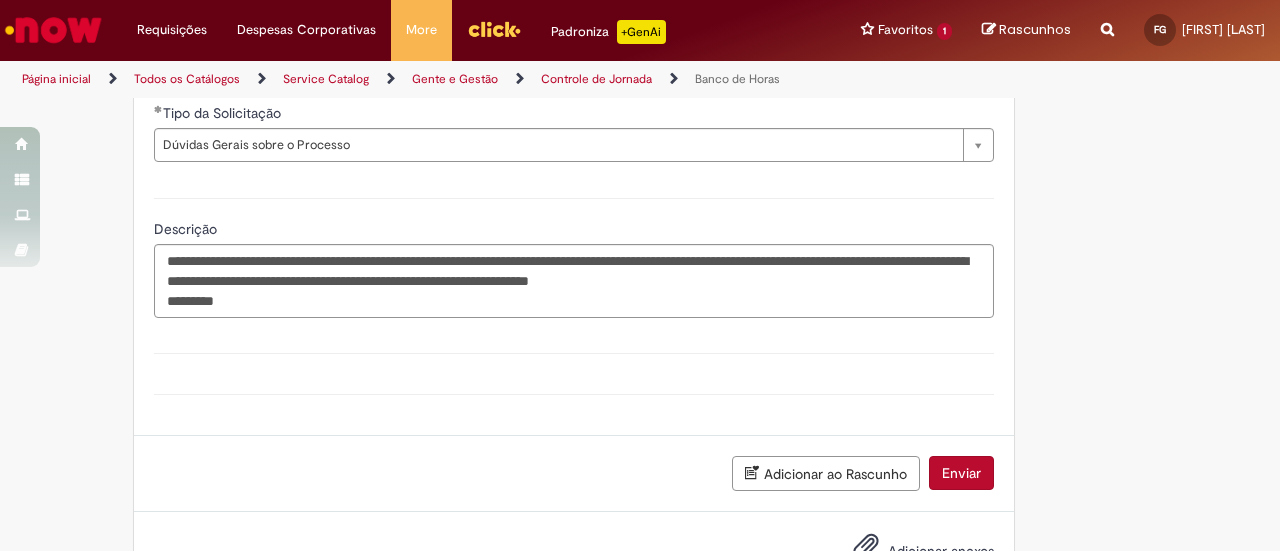 type on "**********" 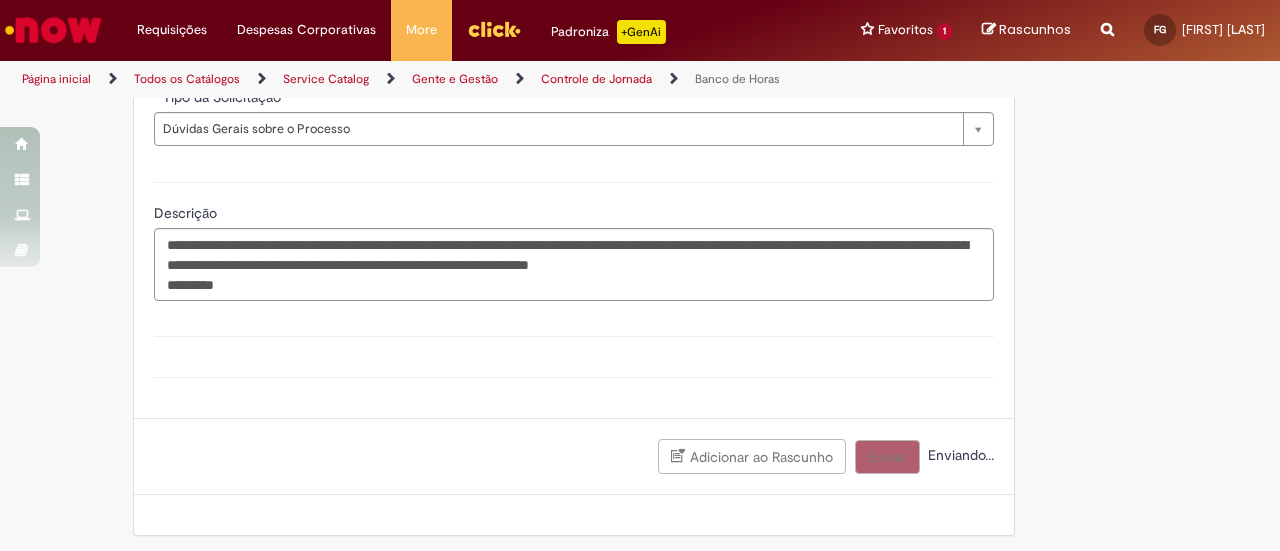 scroll, scrollTop: 1374, scrollLeft: 0, axis: vertical 